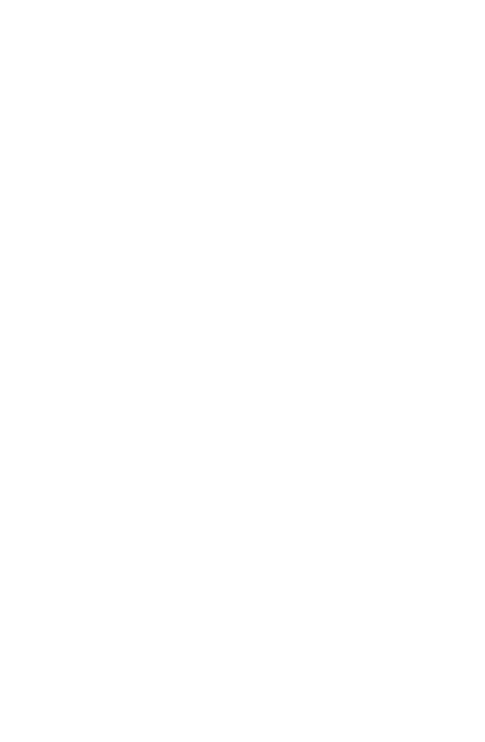 scroll, scrollTop: 0, scrollLeft: 0, axis: both 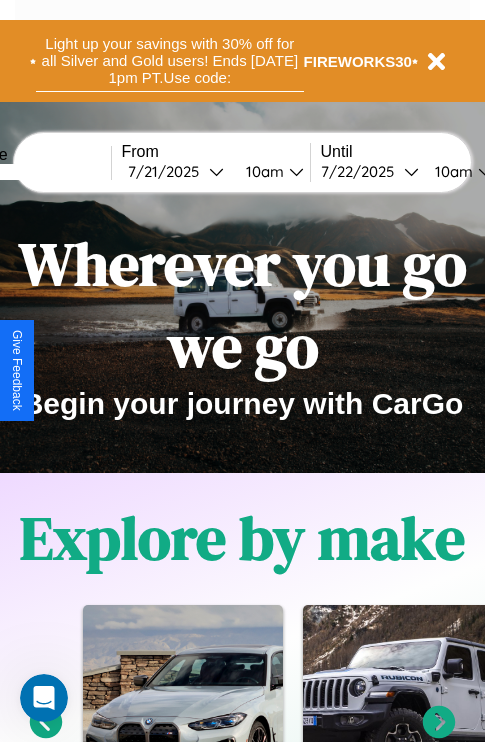 click on "Light up your savings with 30% off for all Silver and Gold users! Ends [DATE] 1pm PT.  Use code:" at bounding box center [170, 61] 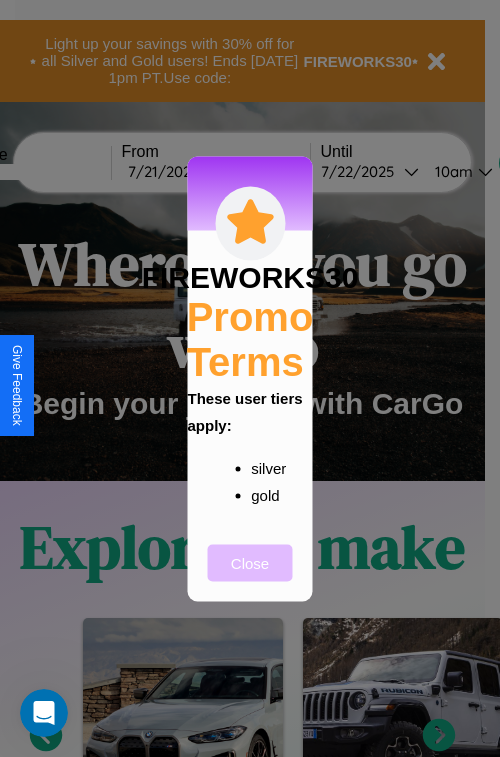 click on "Close" at bounding box center [250, 562] 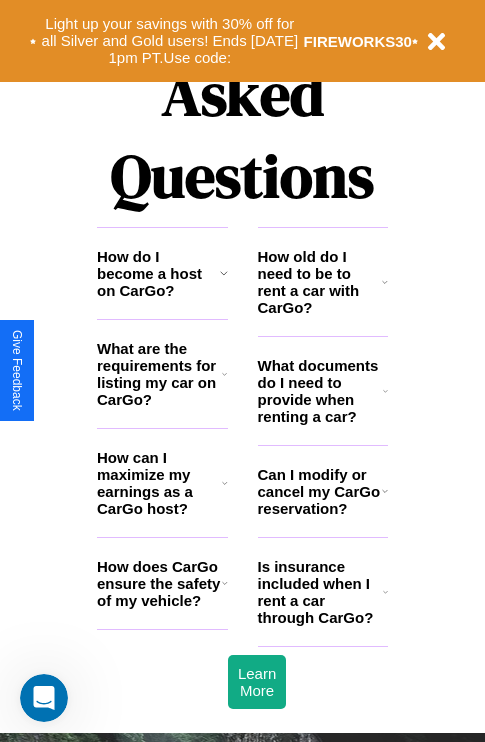 scroll, scrollTop: 2423, scrollLeft: 0, axis: vertical 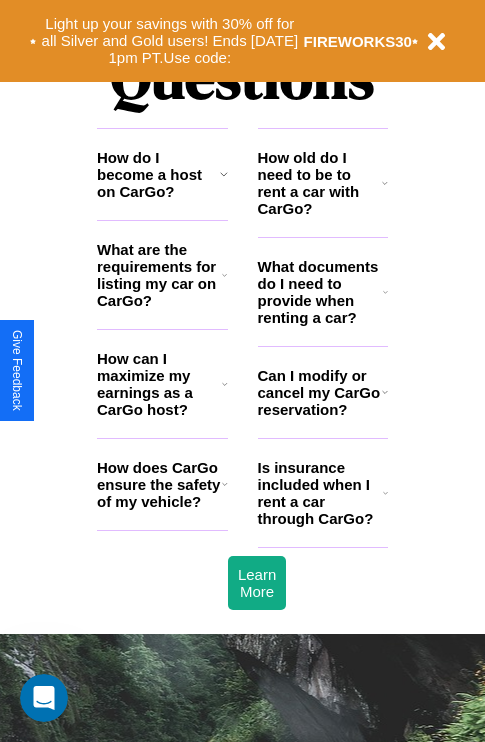 click on "How do I become a host on CarGo?" at bounding box center (158, 174) 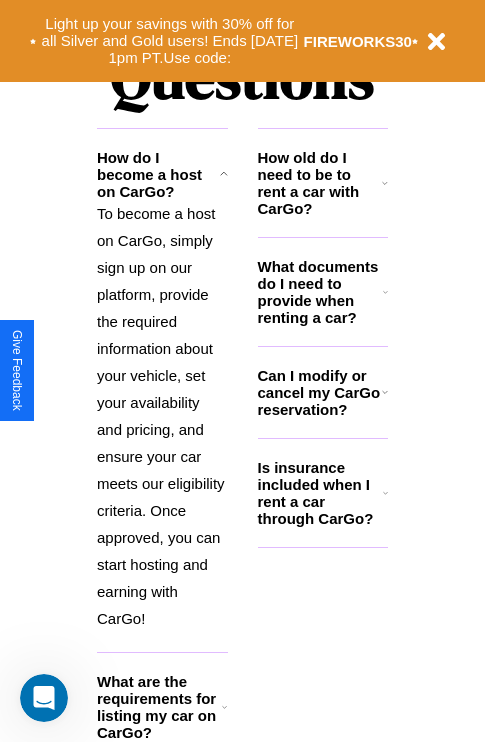 click 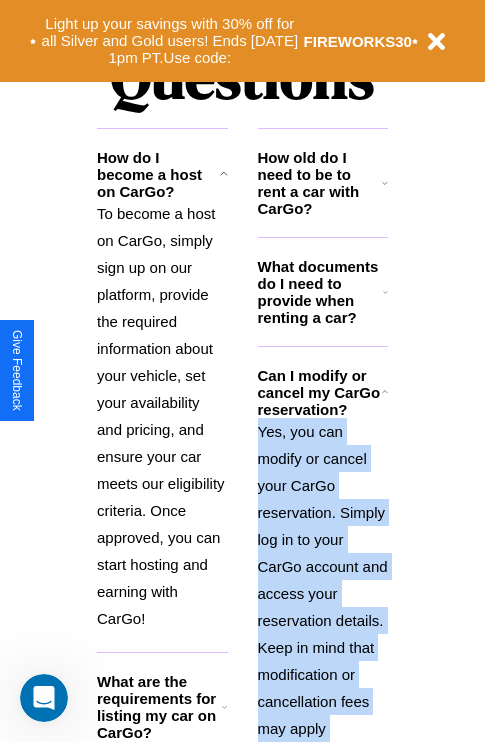 scroll, scrollTop: 2667, scrollLeft: 0, axis: vertical 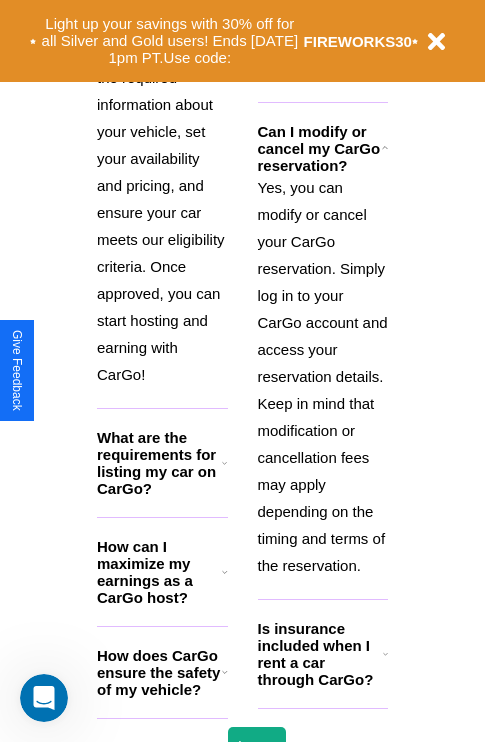 click on "Is insurance included when I rent a car through CarGo?" at bounding box center (320, 654) 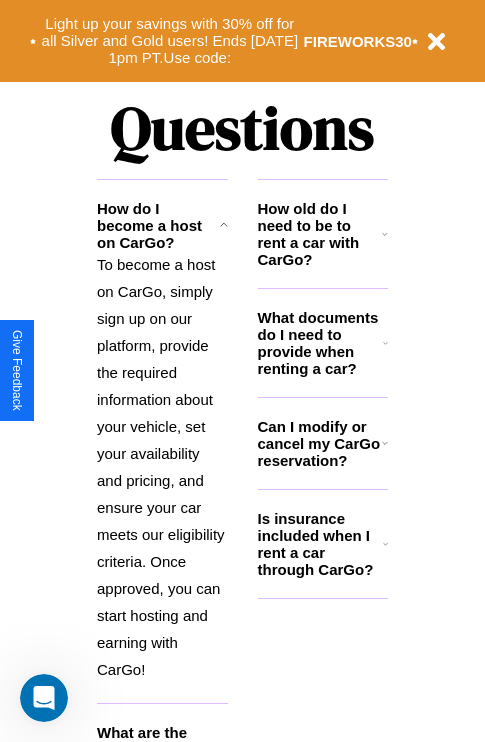 scroll, scrollTop: 1947, scrollLeft: 0, axis: vertical 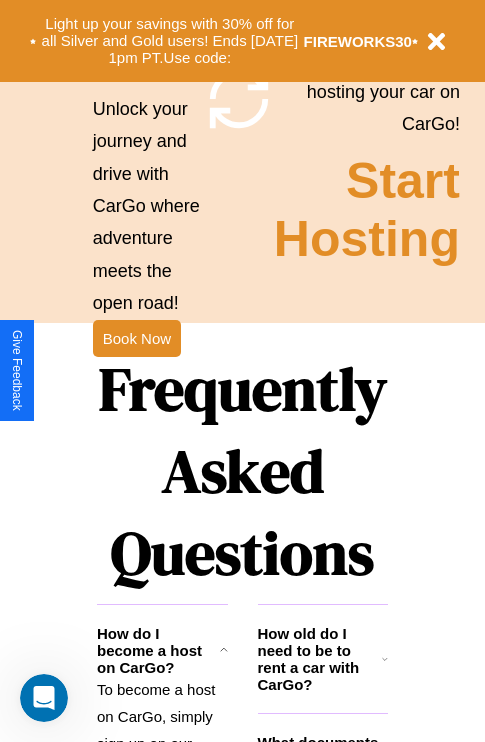 click on "Frequently Asked Questions" at bounding box center (242, 471) 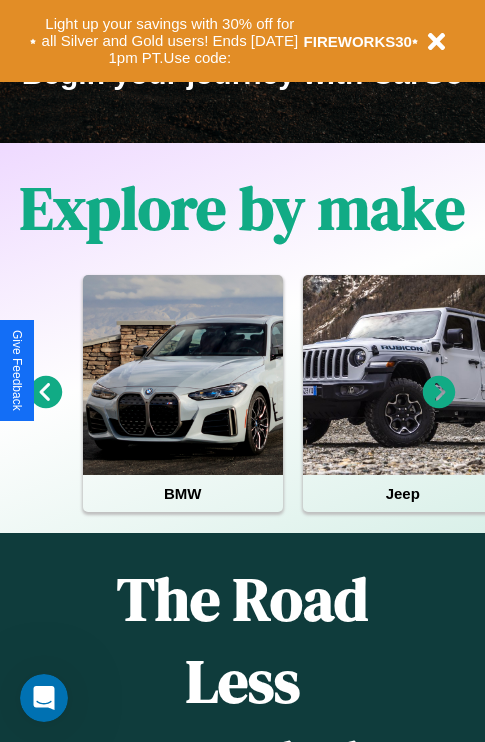 scroll, scrollTop: 0, scrollLeft: 0, axis: both 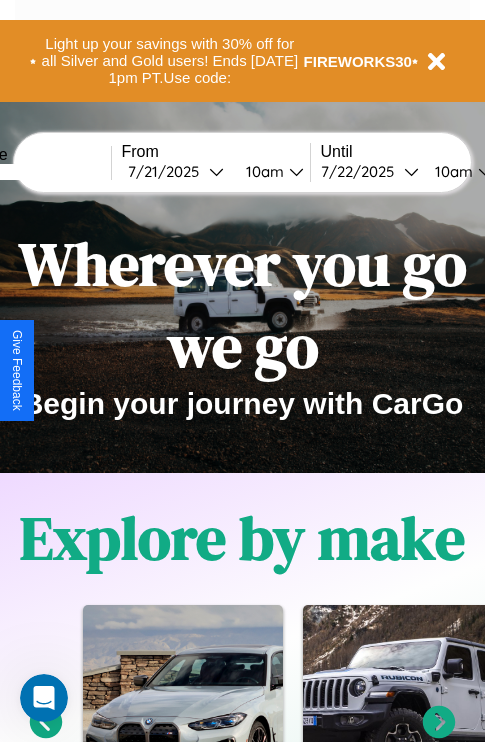 click at bounding box center [36, 172] 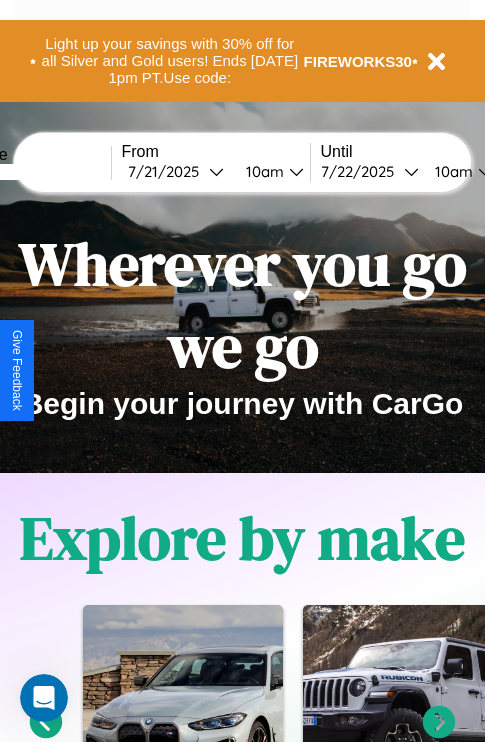 type on "*****" 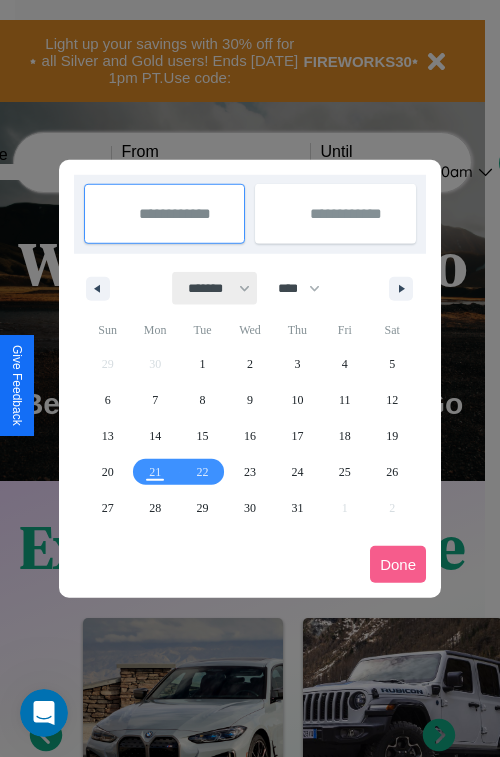 click on "******* ******** ***** ***** *** **** **** ****** ********* ******* ******** ********" at bounding box center (215, 288) 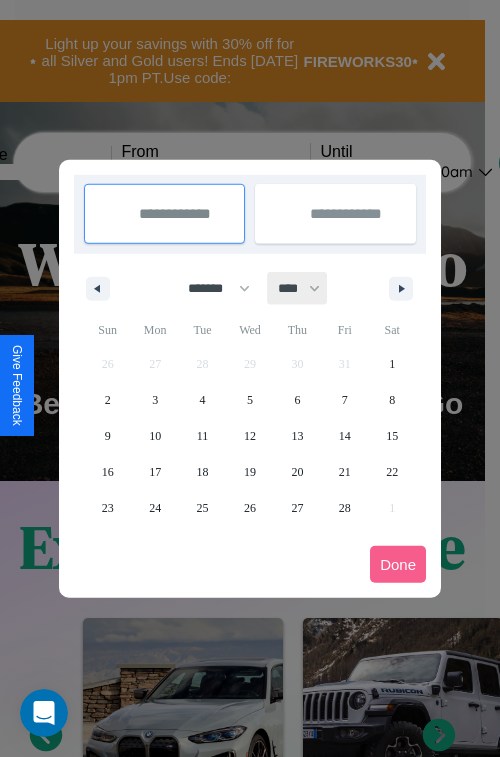 click on "**** **** **** **** **** **** **** **** **** **** **** **** **** **** **** **** **** **** **** **** **** **** **** **** **** **** **** **** **** **** **** **** **** **** **** **** **** **** **** **** **** **** **** **** **** **** **** **** **** **** **** **** **** **** **** **** **** **** **** **** **** **** **** **** **** **** **** **** **** **** **** **** **** **** **** **** **** **** **** **** **** **** **** **** **** **** **** **** **** **** **** **** **** **** **** **** **** **** **** **** **** **** **** **** **** **** **** **** **** **** **** **** **** **** **** **** **** **** **** **** ****" at bounding box center [298, 288] 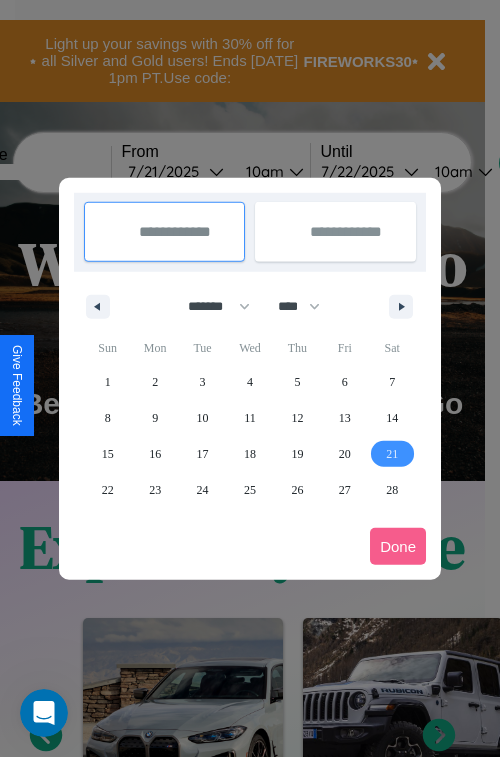 click on "21" at bounding box center [392, 454] 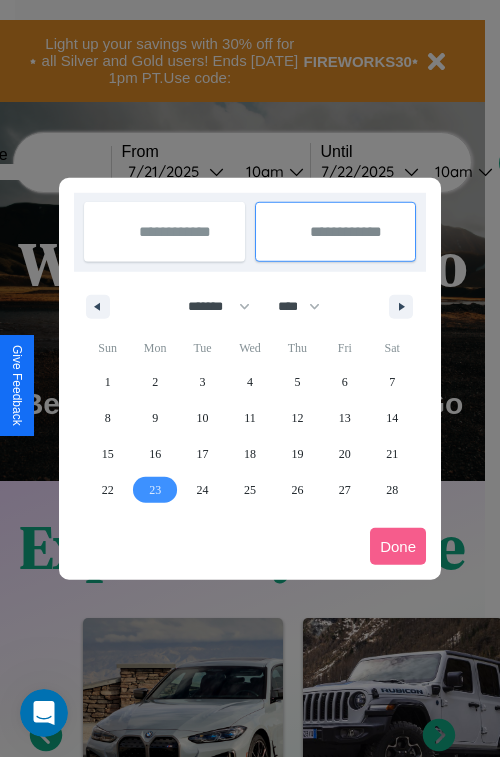 click on "23" at bounding box center [155, 490] 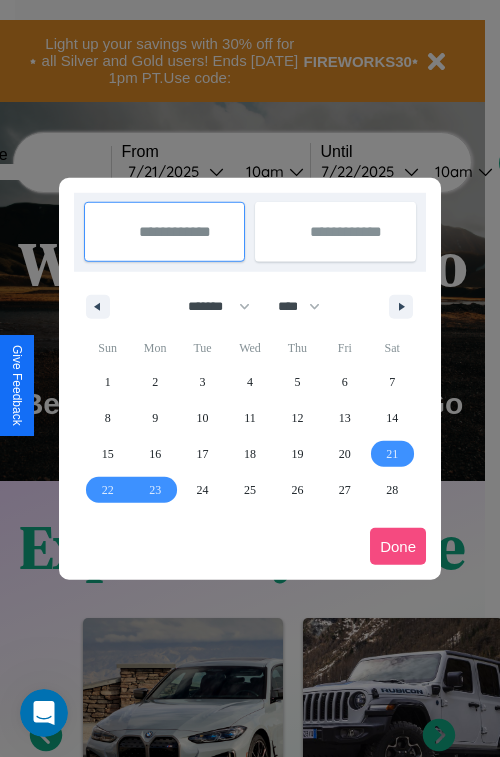 click on "Done" at bounding box center [398, 546] 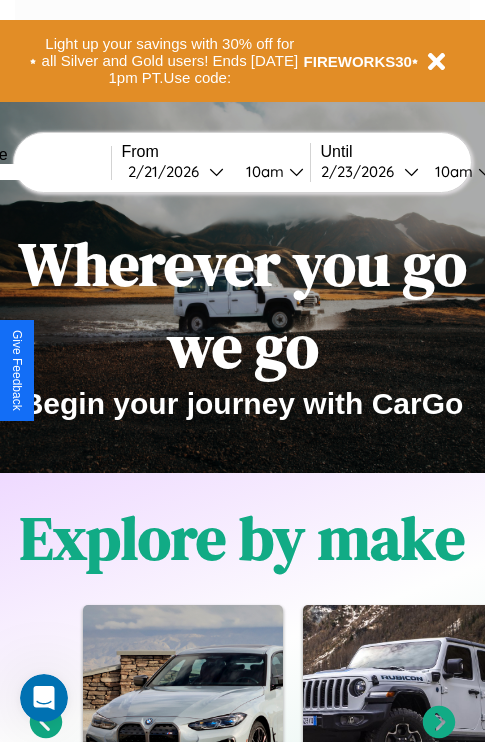 click on "10am" at bounding box center [262, 171] 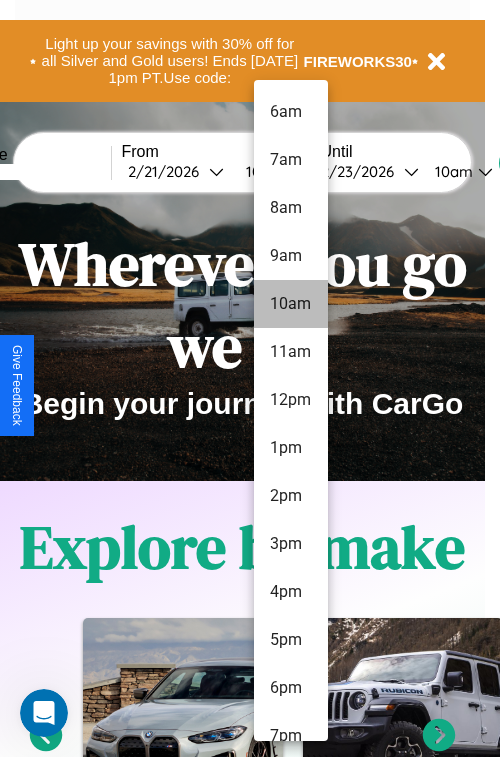 click on "10am" at bounding box center (291, 304) 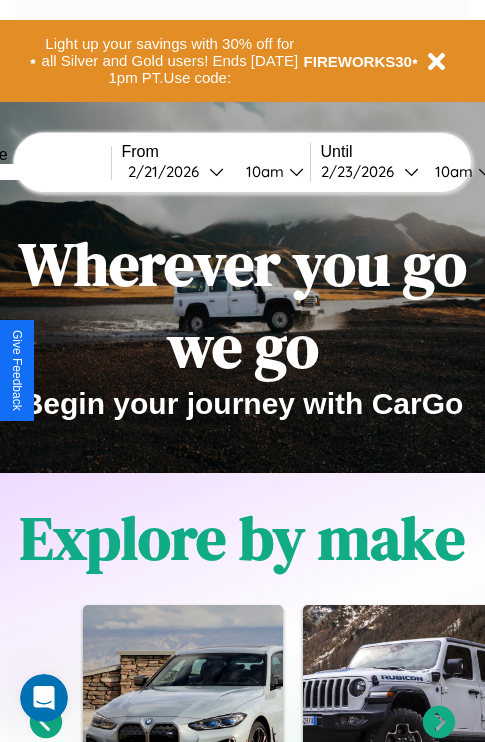 scroll, scrollTop: 0, scrollLeft: 75, axis: horizontal 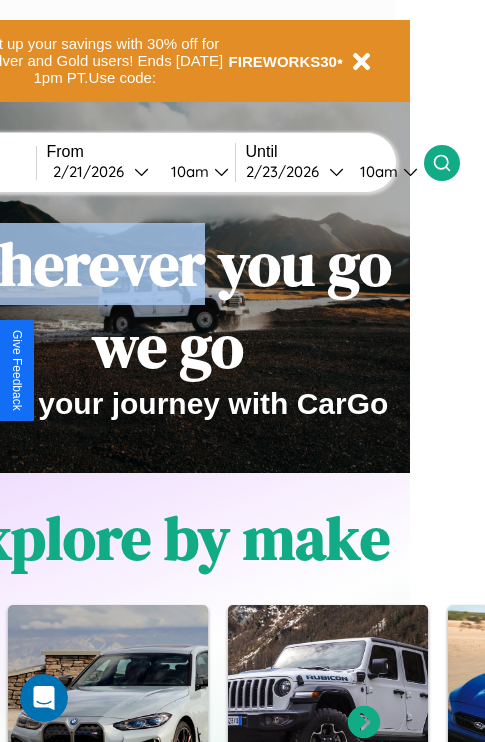 click 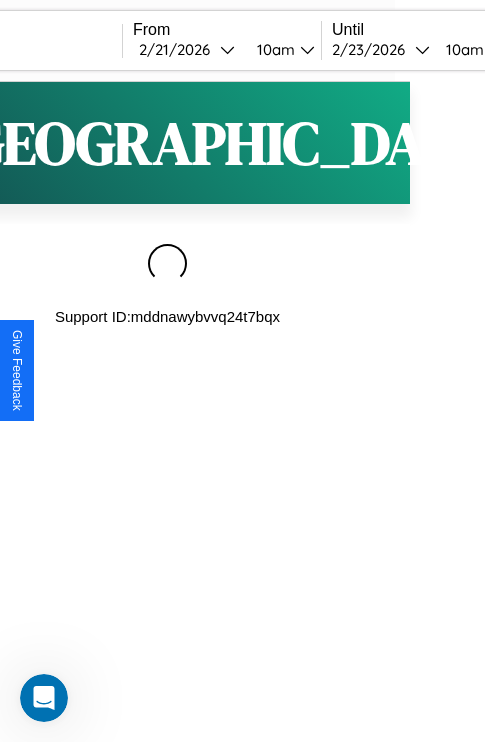 scroll, scrollTop: 0, scrollLeft: 0, axis: both 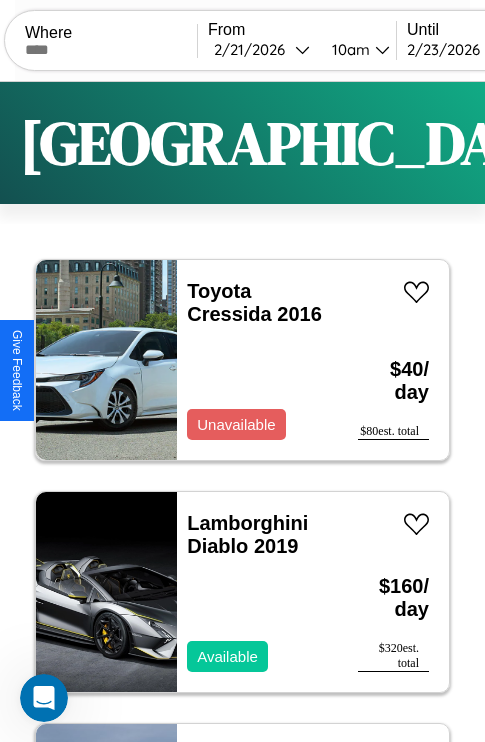 click on "Filters" at bounding box center [640, 143] 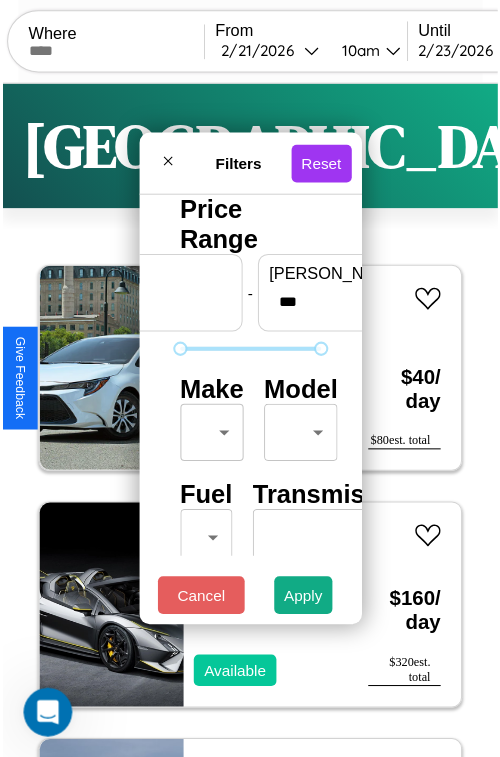 scroll, scrollTop: 59, scrollLeft: 0, axis: vertical 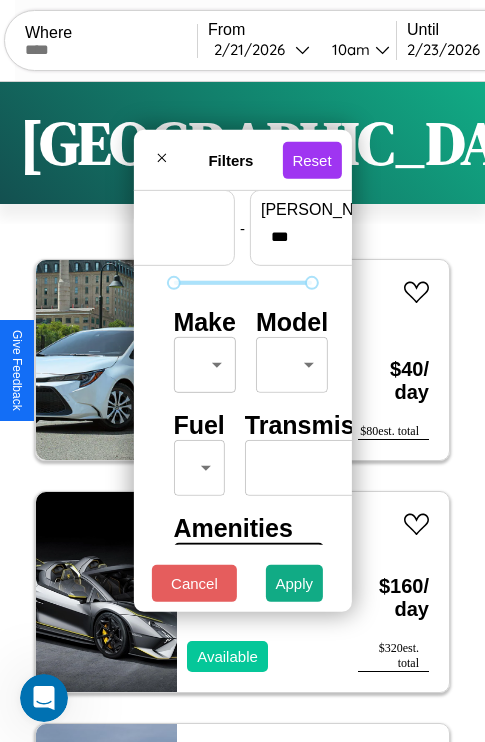 click on "CarGo Where From [DATE] 10am Until [DATE] 10am Become a Host Login Sign Up Miami Filters 129  cars in this area These cars can be picked up in this city. Toyota   Cressida   2016 Unavailable $ 40  / day $ 80  est. total Lamborghini   Diablo   2019 Available $ 160  / day $ 320  est. total Hummer   H1   2018 Available $ 160  / day $ 320  est. total Land Rover   Range Rover Velar   2022 Available $ 170  / day $ 340  est. total Aston [PERSON_NAME]   Valiant   2023 Available $ 30  / day $ 60  est. total Land Rover   Range Rover Sport   2021 Available $ 200  / day $ 400  est. total Hyundai   Hyundai Translead Trailers   2016 Available $ 70  / day $ 140  est. total Aston [PERSON_NAME]   V8 Vantage   2021 Available $ 110  / day $ 220  est. total Subaru   RX   2016 Available $ 80  / day $ 160  est. total Toyota   Yaris   2020 Available $ 160  / day $ 320  est. total Lincoln   Nautilus   2019 Available $ 40  / day $ 80  est. total Alfa Romeo   8C Competizione Spider   2023 Available $ 80  / day $ 160  est. total     $" at bounding box center [242, 412] 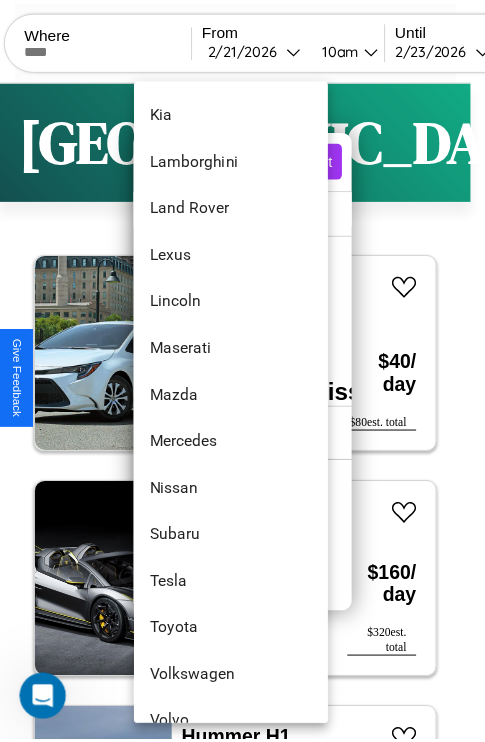 scroll, scrollTop: 1083, scrollLeft: 0, axis: vertical 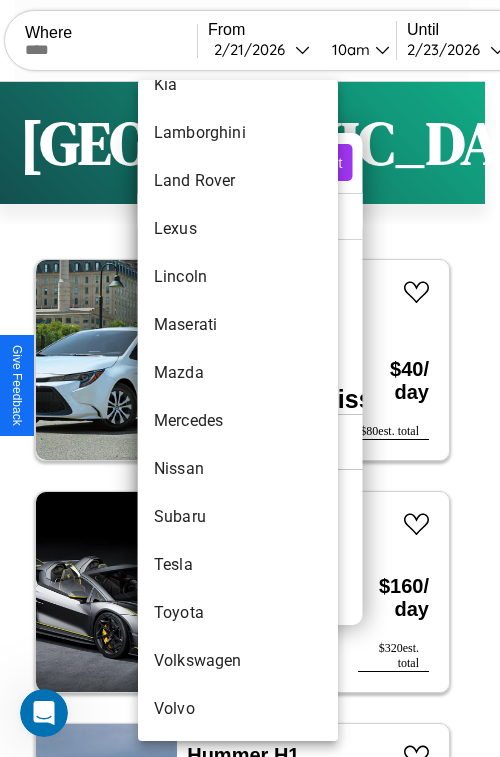 click on "Volvo" at bounding box center (238, 709) 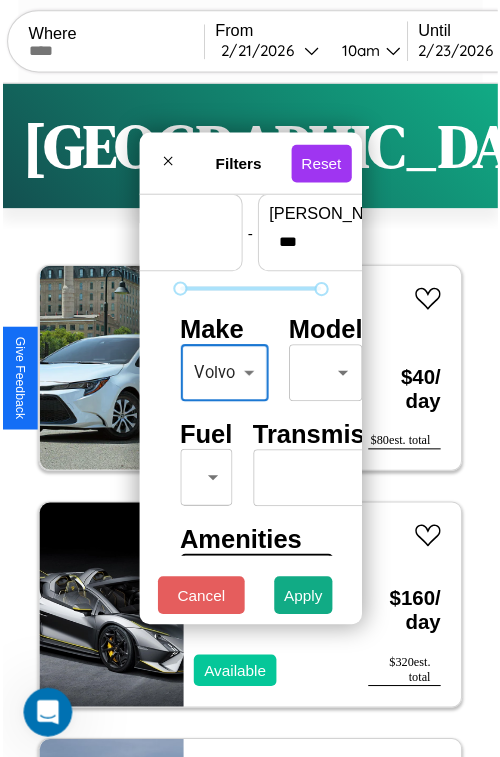 scroll, scrollTop: 162, scrollLeft: 63, axis: both 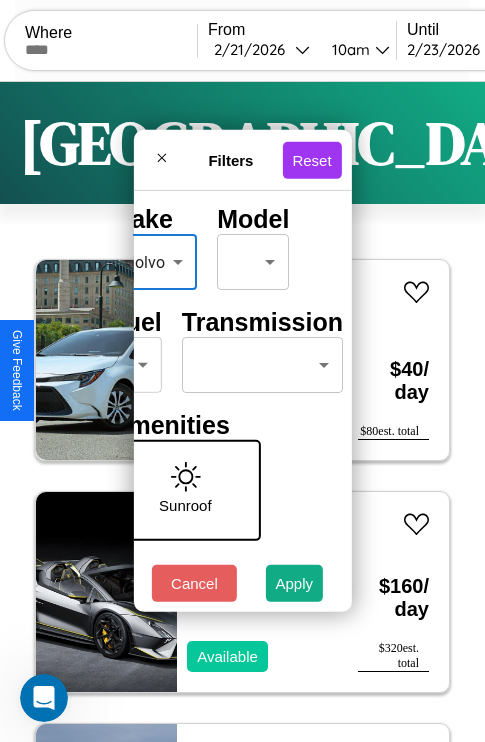 click on "CarGo Where From [DATE] 10am Until [DATE] 10am Become a Host Login Sign Up Miami Filters 129  cars in this area These cars can be picked up in this city. Toyota   Cressida   2016 Unavailable $ 40  / day $ 80  est. total Lamborghini   Diablo   2019 Available $ 160  / day $ 320  est. total Hummer   H1   2018 Available $ 160  / day $ 320  est. total Land Rover   Range Rover Velar   2022 Available $ 170  / day $ 340  est. total Aston [PERSON_NAME]   Valiant   2023 Available $ 30  / day $ 60  est. total Land Rover   Range Rover Sport   2021 Available $ 200  / day $ 400  est. total Hyundai   Hyundai Translead Trailers   2016 Available $ 70  / day $ 140  est. total Aston [PERSON_NAME]   V8 Vantage   2021 Available $ 110  / day $ 220  est. total Subaru   RX   2016 Available $ 80  / day $ 160  est. total Toyota   Yaris   2020 Available $ 160  / day $ 320  est. total Lincoln   Nautilus   2019 Available $ 40  / day $ 80  est. total Alfa Romeo   8C Competizione Spider   2023 Available $ 80  / day $ 160  est. total     $" at bounding box center (242, 412) 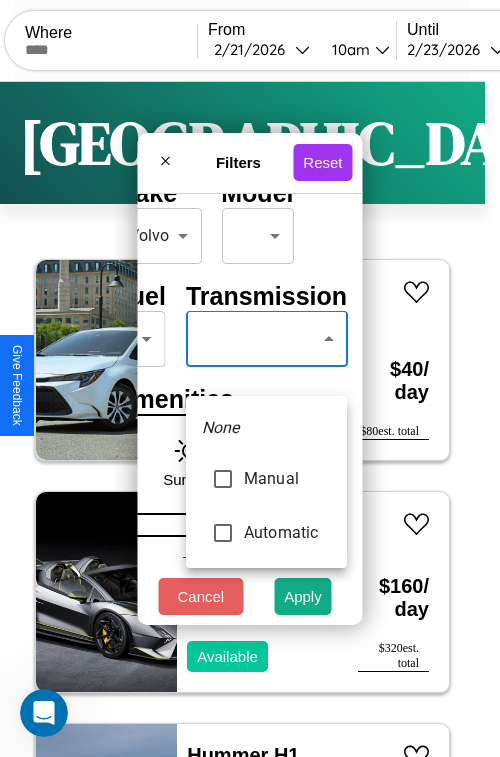 type on "*********" 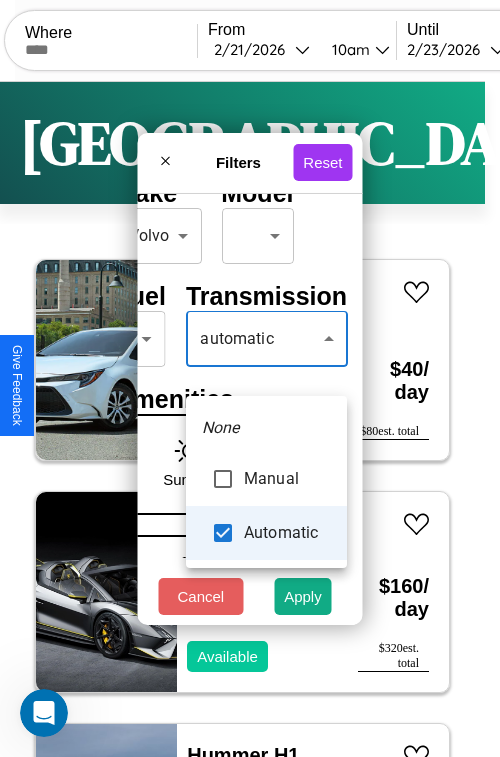 click at bounding box center [250, 378] 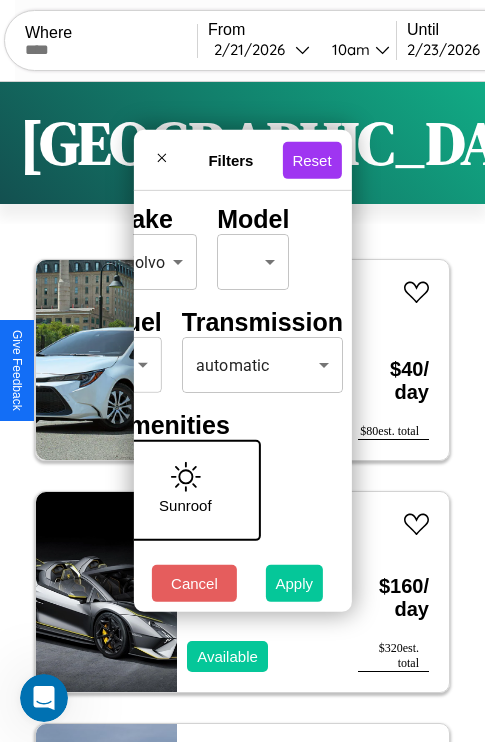 click on "Apply" at bounding box center [295, 583] 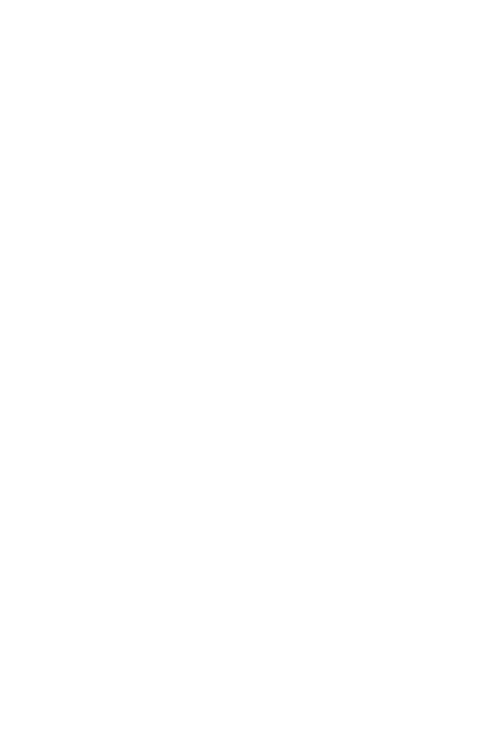 scroll, scrollTop: 0, scrollLeft: 0, axis: both 